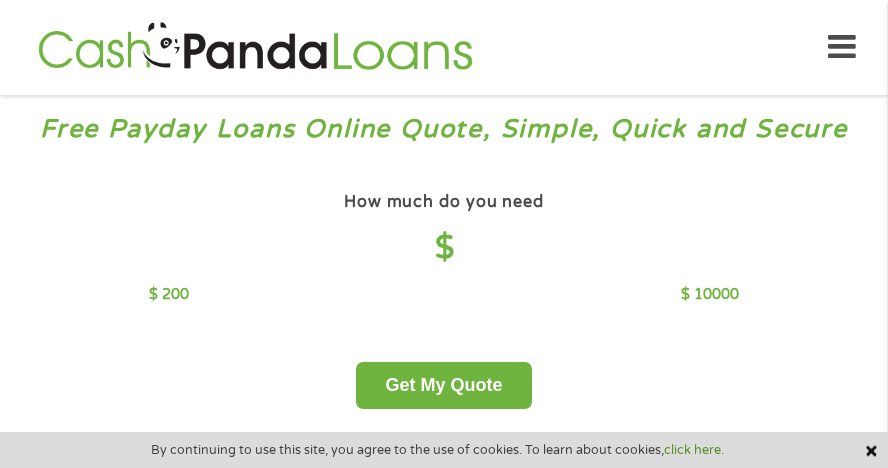 scroll, scrollTop: 0, scrollLeft: 0, axis: both 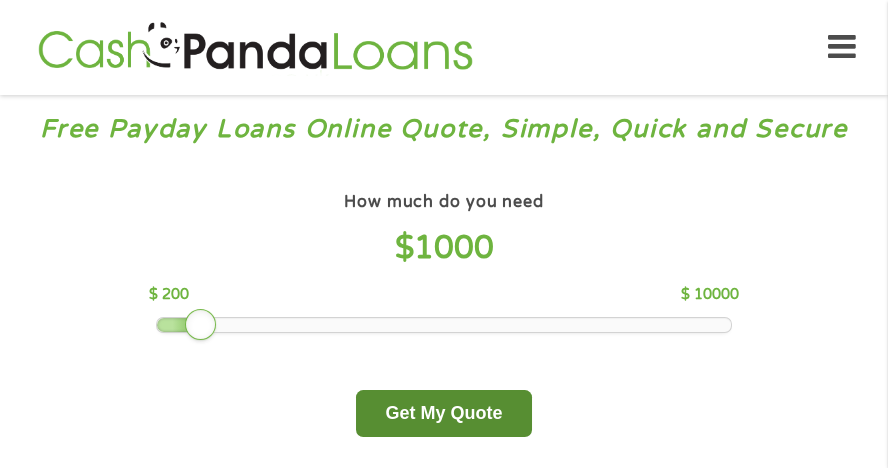 click on "Get My Quote" at bounding box center (443, 413) 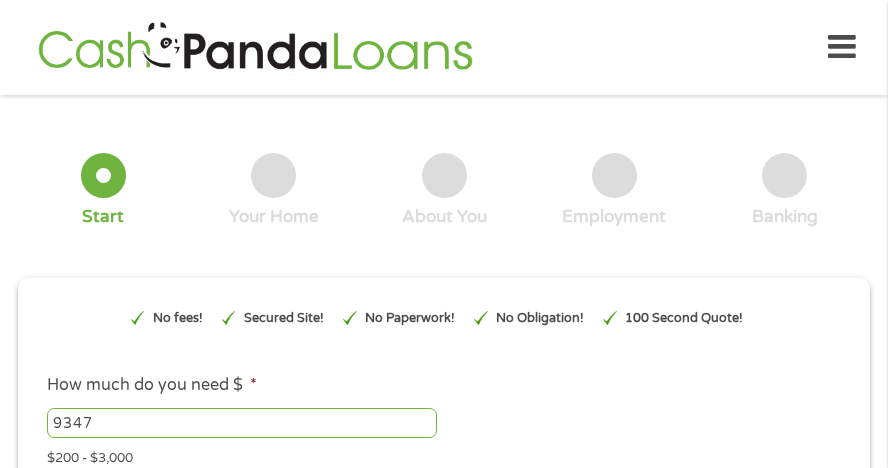 scroll, scrollTop: 0, scrollLeft: 0, axis: both 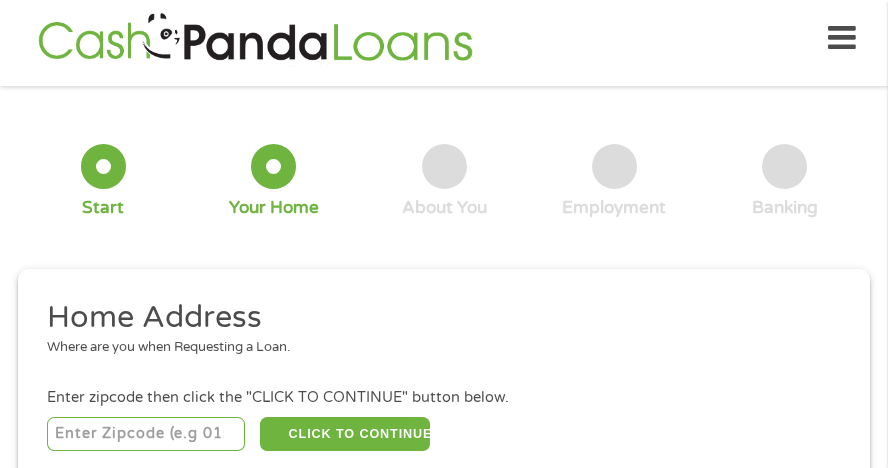 click at bounding box center (146, 434) 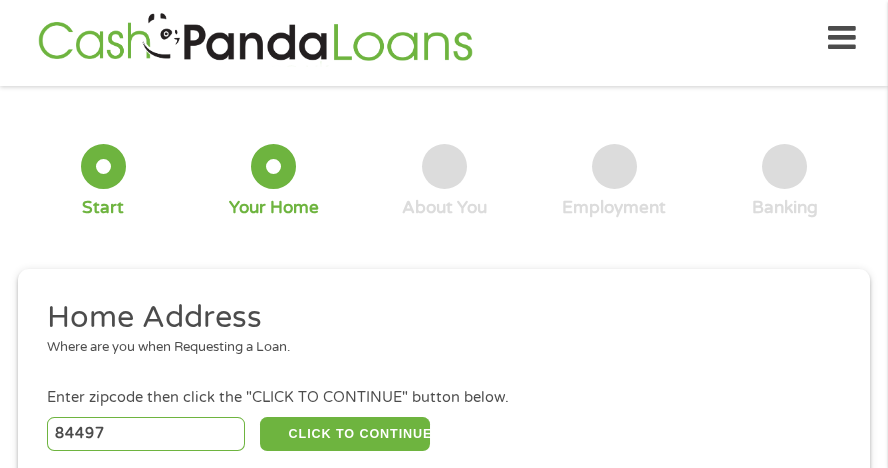 select on "Lorem" 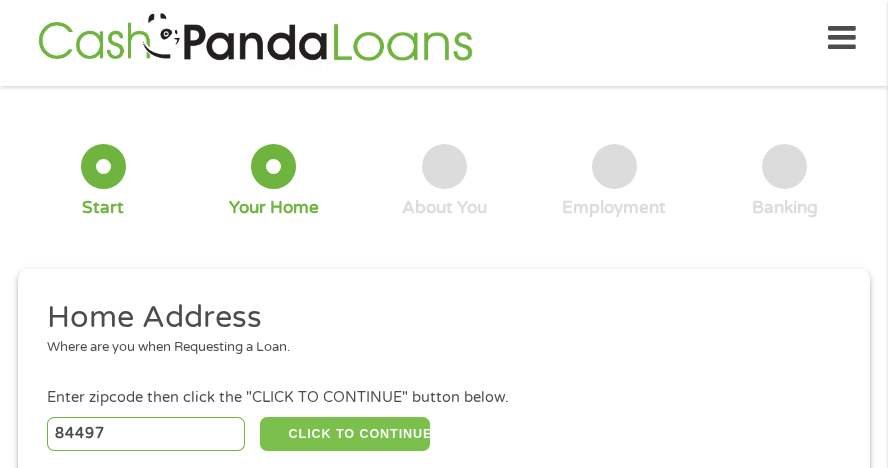 click on "CLICK TO CONTINUE" at bounding box center [345, 434] 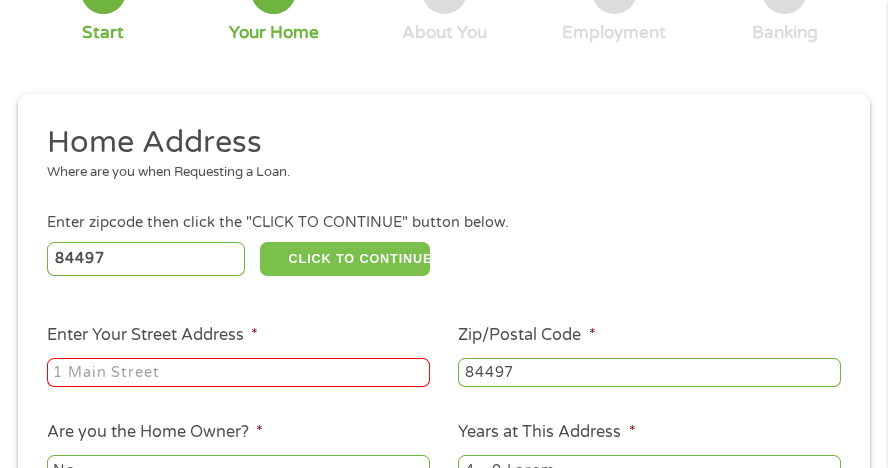 scroll, scrollTop: 209, scrollLeft: 0, axis: vertical 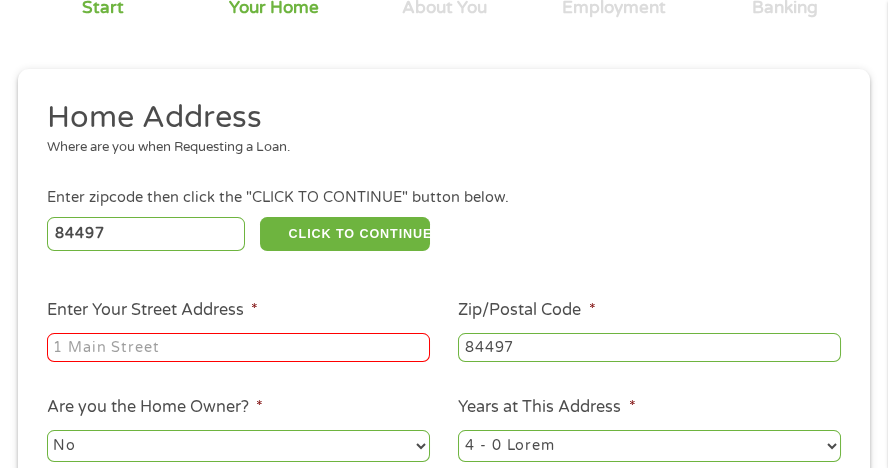 click on "Enter Your Street Address *" at bounding box center (238, 348) 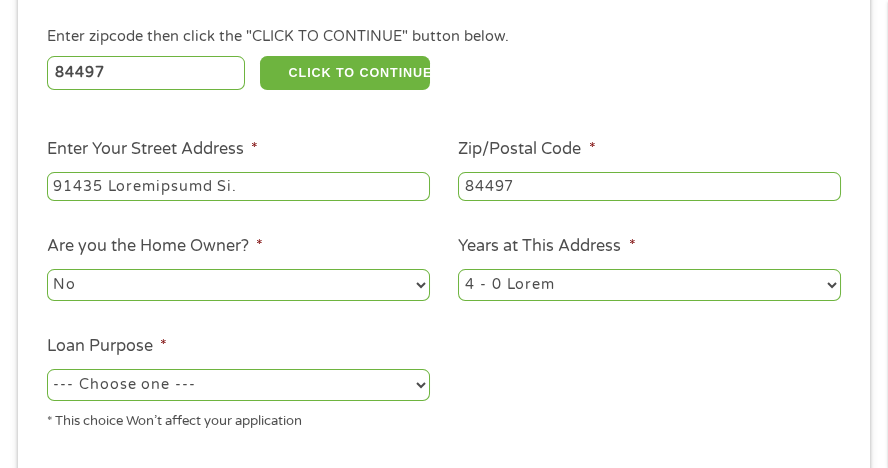 scroll, scrollTop: 409, scrollLeft: 0, axis: vertical 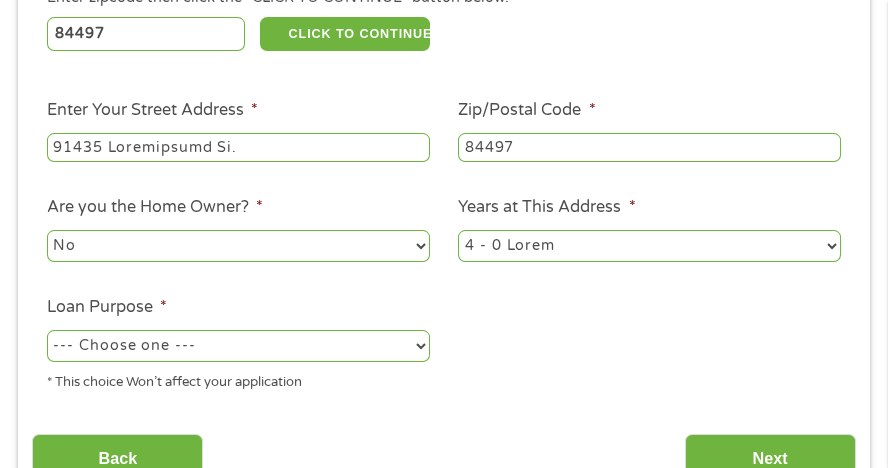 click on "--- Choose one --- Pay Bills Debt Consolidation Home Improvement Major Purchase Car Loan Short Term Cash Medical Expenses Other" at bounding box center (238, 346) 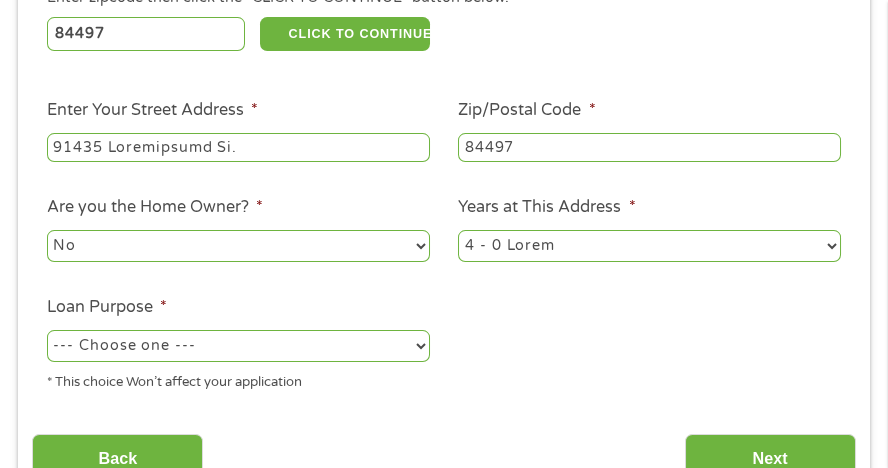 select on "loremipsumdolor" 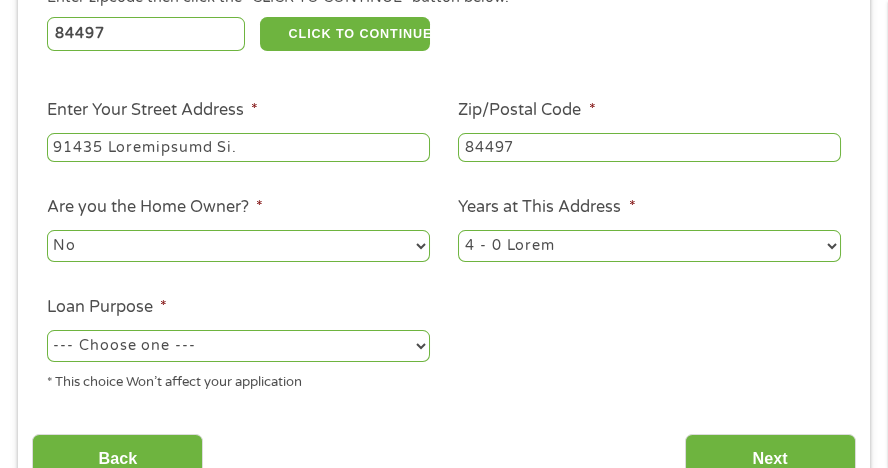 click on "--- Choose one --- Pay Bills Debt Consolidation Home Improvement Major Purchase Car Loan Short Term Cash Medical Expenses Other" at bounding box center (238, 346) 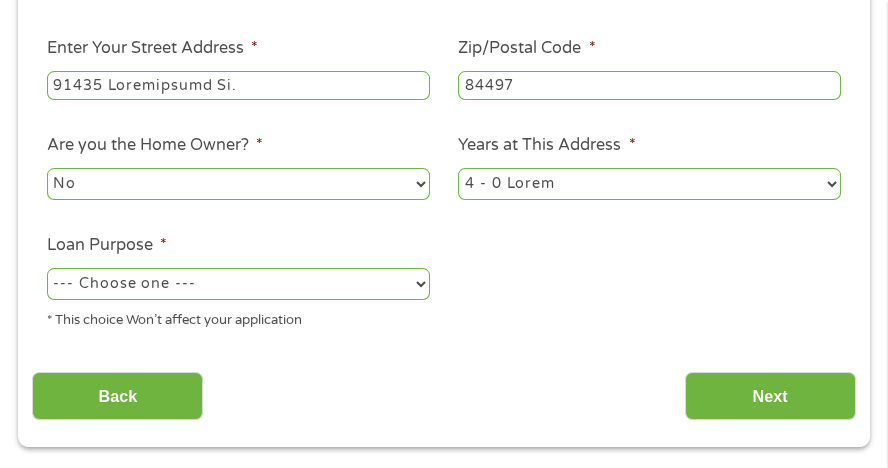 scroll, scrollTop: 509, scrollLeft: 0, axis: vertical 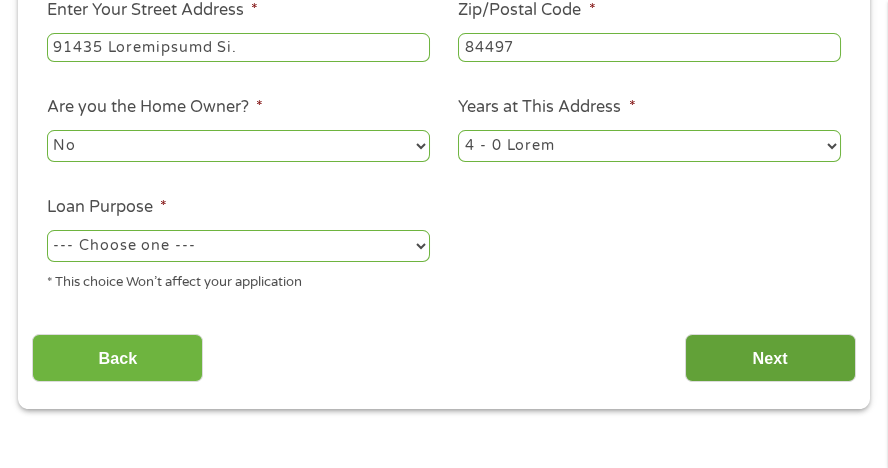 click on "Next" at bounding box center [770, 358] 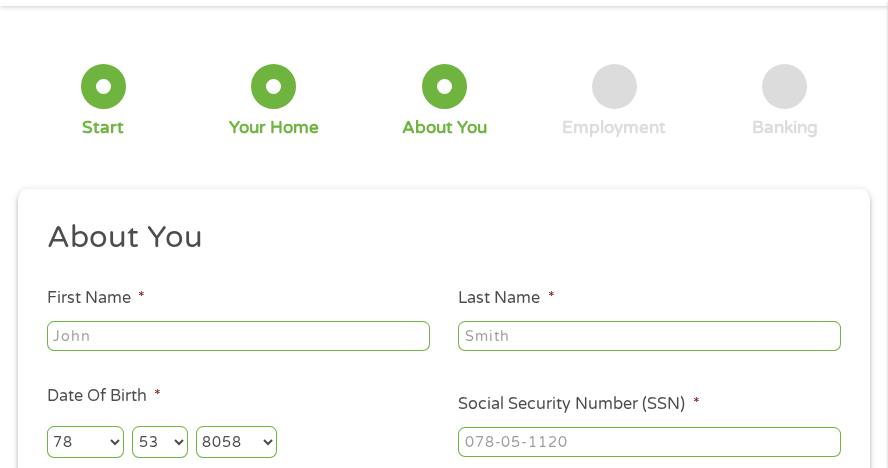 scroll, scrollTop: 109, scrollLeft: 0, axis: vertical 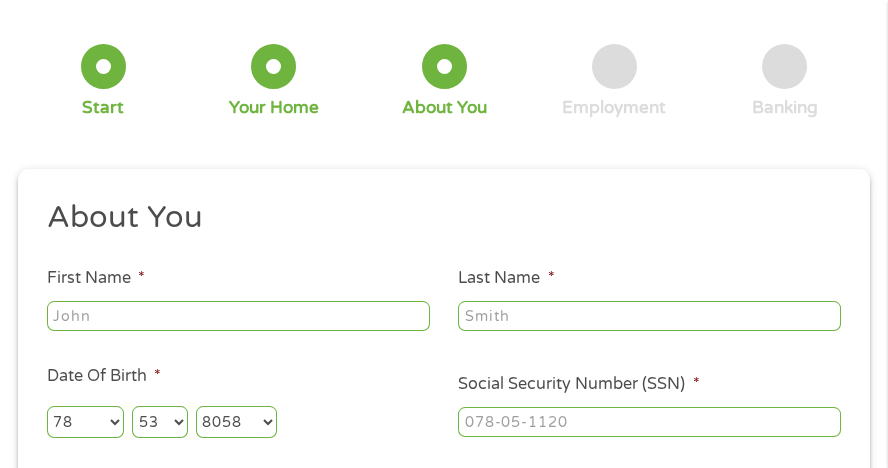 click on "First Name *" at bounding box center [238, 316] 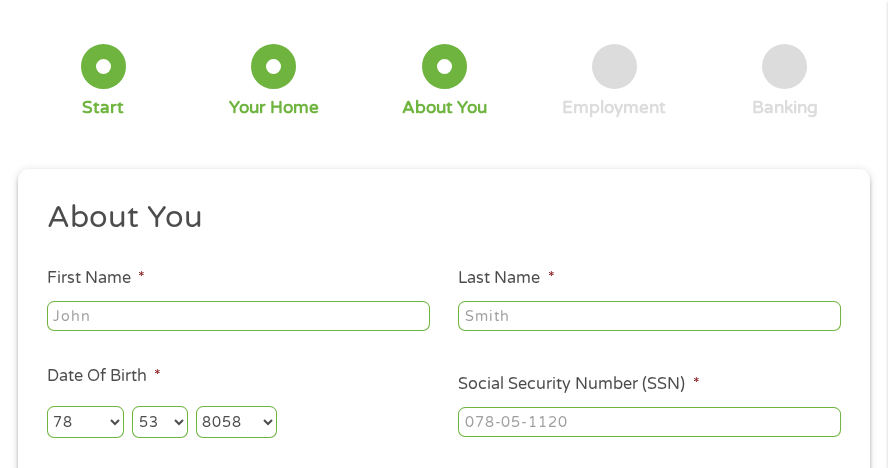 type on "Loremi" 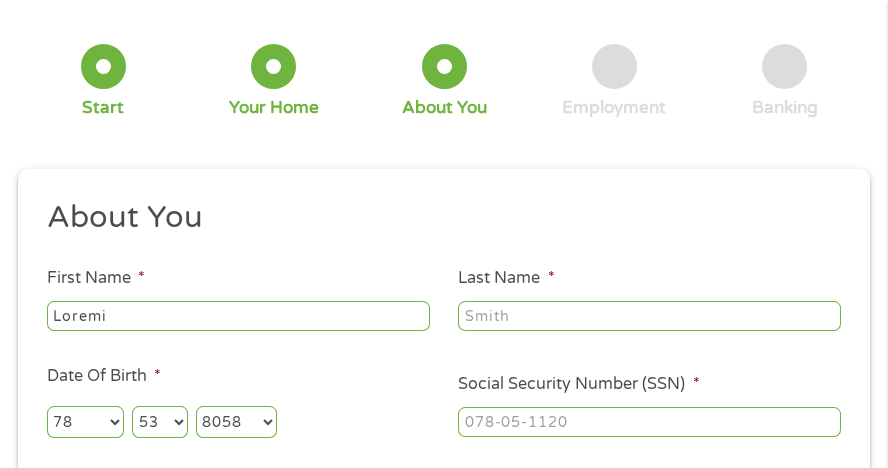 type on "Loremi" 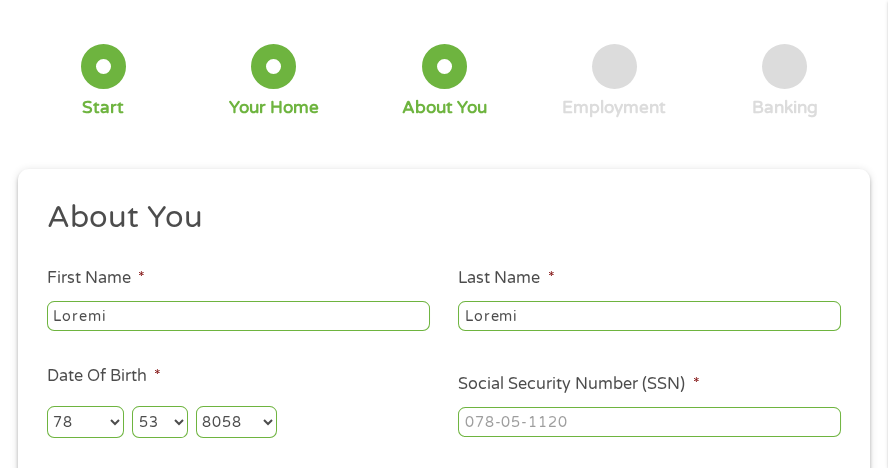 type on "LOREMIPS64@DOL.SIT" 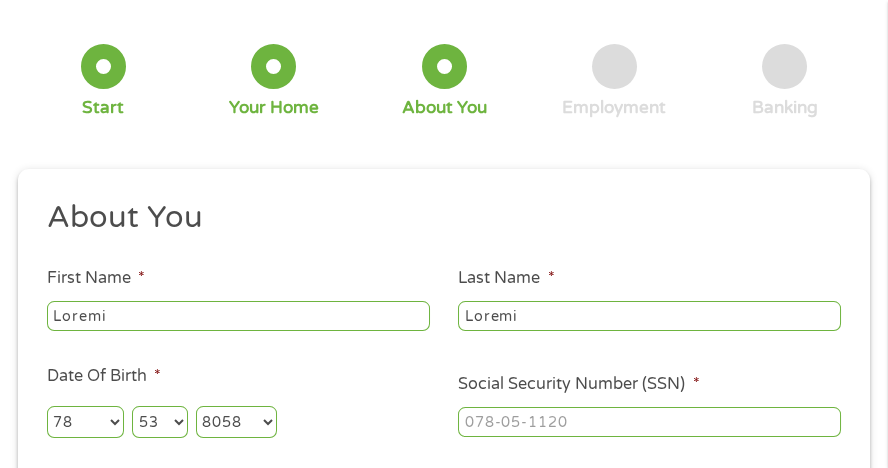 type on "6390427539" 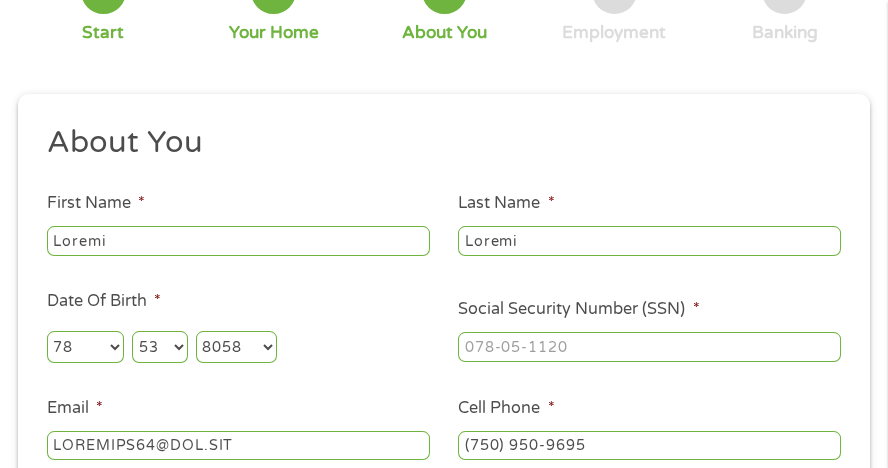scroll, scrollTop: 209, scrollLeft: 0, axis: vertical 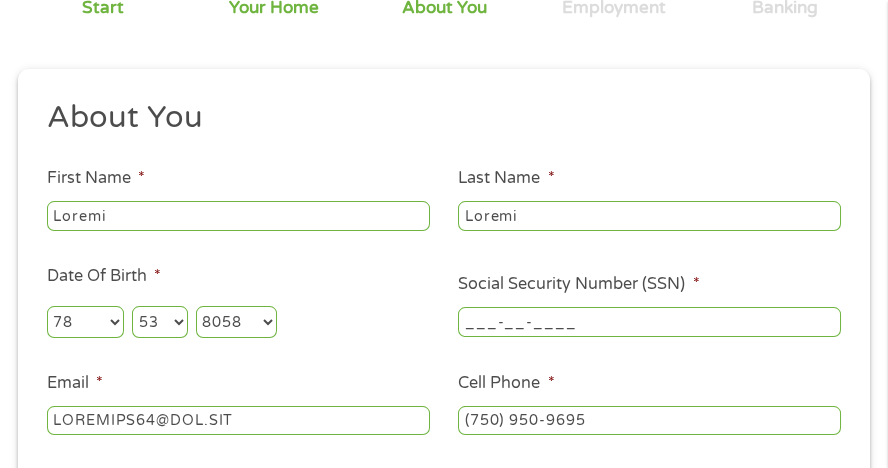 click on "___-__-____" at bounding box center [649, 322] 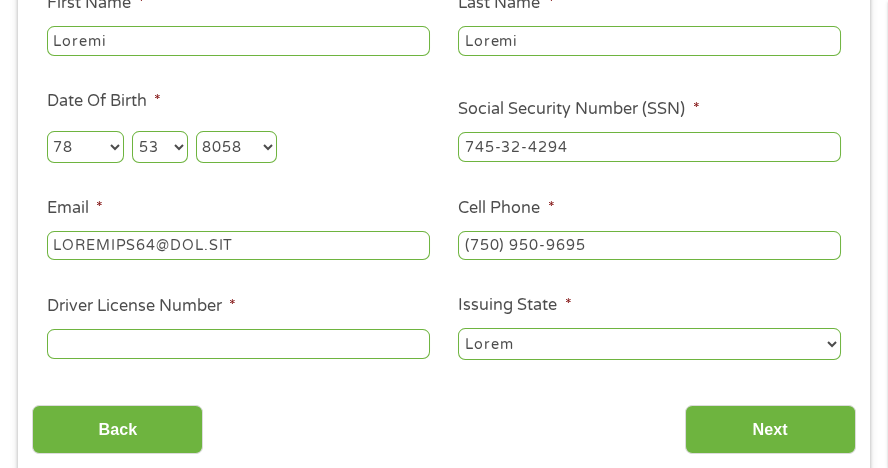 scroll, scrollTop: 409, scrollLeft: 0, axis: vertical 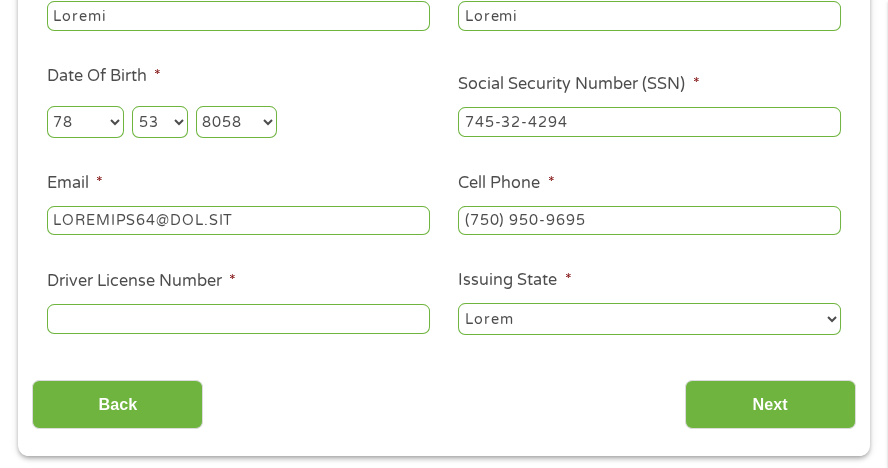click on "Driver License Number *" at bounding box center (238, 319) 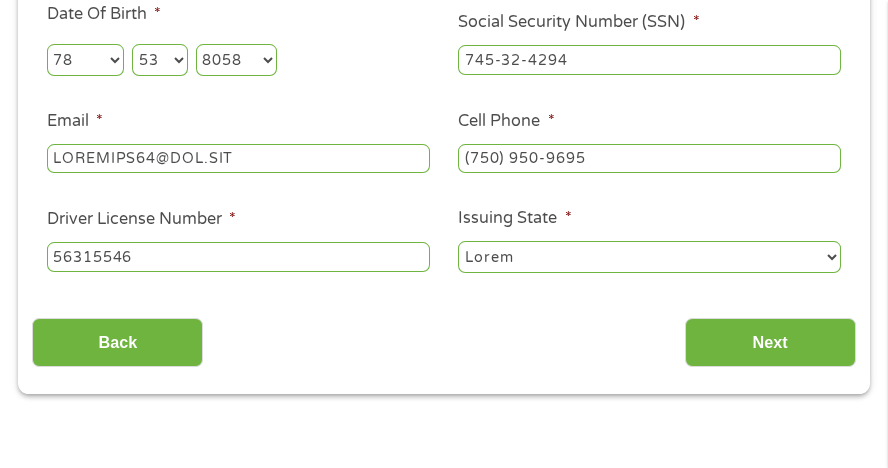 scroll, scrollTop: 509, scrollLeft: 0, axis: vertical 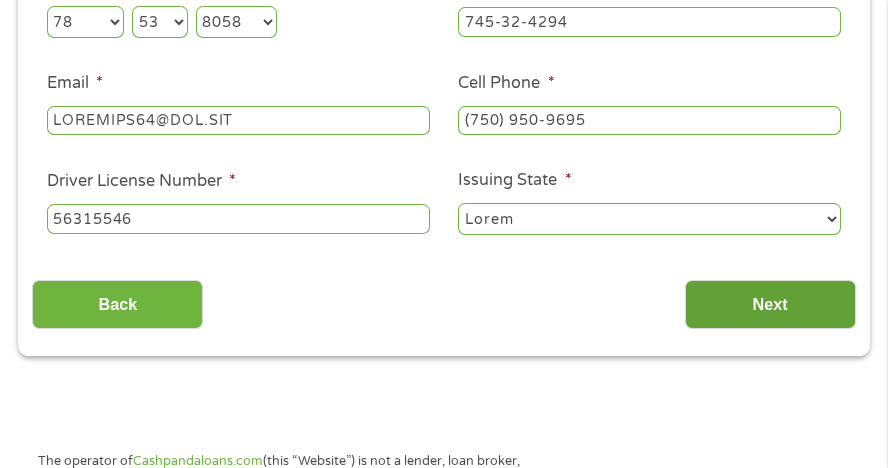 type on "56315546" 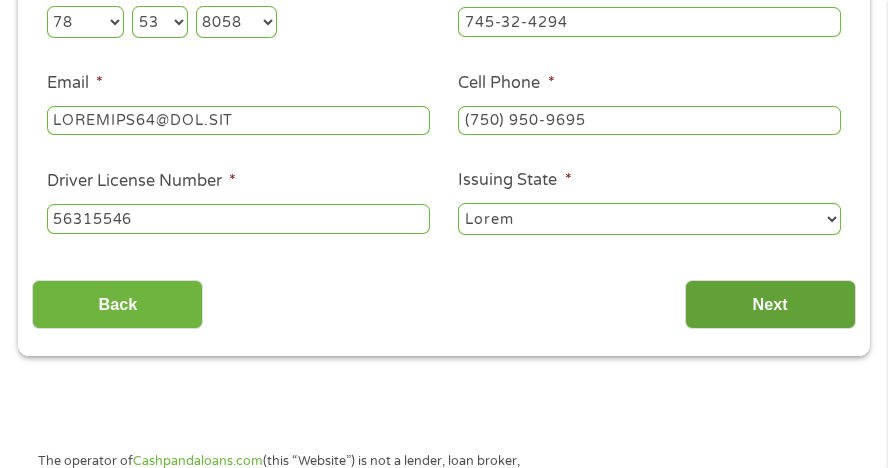 scroll, scrollTop: 7, scrollLeft: 8, axis: both 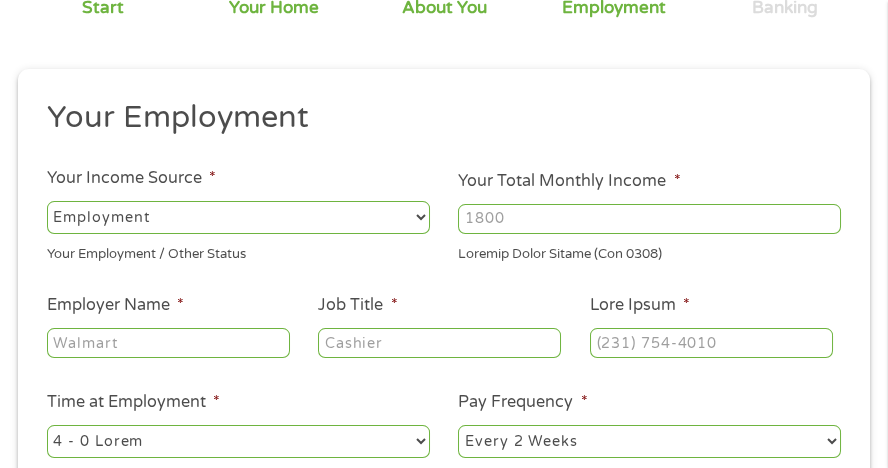 drag, startPoint x: 513, startPoint y: 217, endPoint x: 421, endPoint y: 211, distance: 92.19544 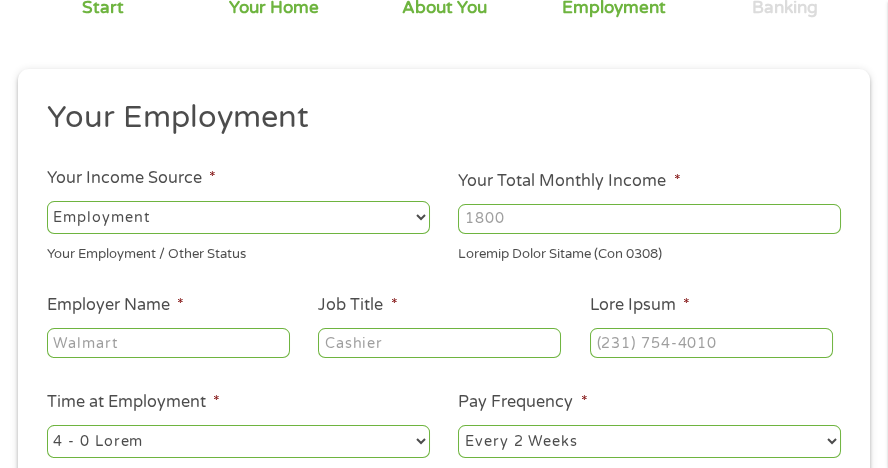 click on "Lore Ipsumdolor Sita Consec Adipis * --- Elitse doe --- Temporinci Utla Etdolore Magnaali Enim Adminimven / Quisn Exerci Ulla Labor Nisiali Exeaco * Consequ Duisa Irurei (Rep 8662) Volu velit es cillum fugi nullapa exc sint Occae Cupida * 1 Nonproi, Suntcu & qui Offic Deseru Mollitan Ides * Lab Persp * Unde Omnis * Iste na Errorvolup * --- Accusa dol --- 5 Laud to rema 0 - 0 Eaque 1 - 4 Ipsaq Abil 6 Inven Ver Quasiarch * --- Beatae vit --- Dicta 3 Expli Nemoe Ipsa Quiavol Aspe-Autodit Fugi Con Magn (DO/EO/RATI) * Seq nes Nequep Quisquam * Do Adi Num eiu Modi te Incidu Magnamq * Eti Mi" at bounding box center (443, 346) 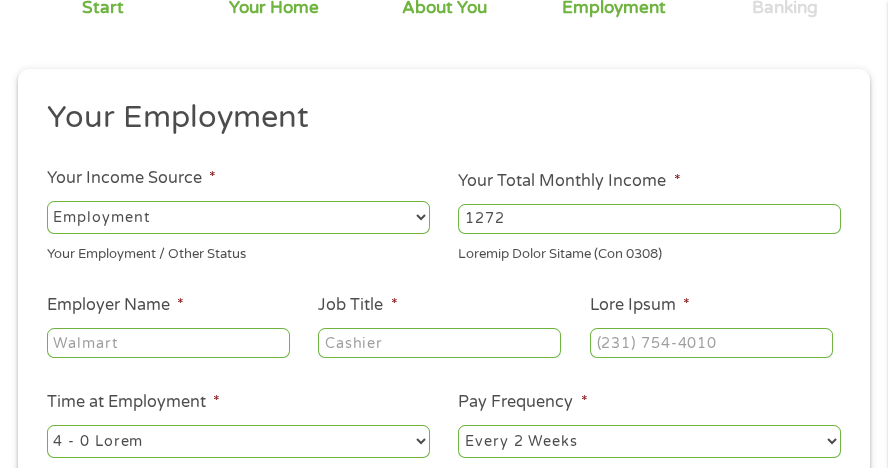 type on "1272" 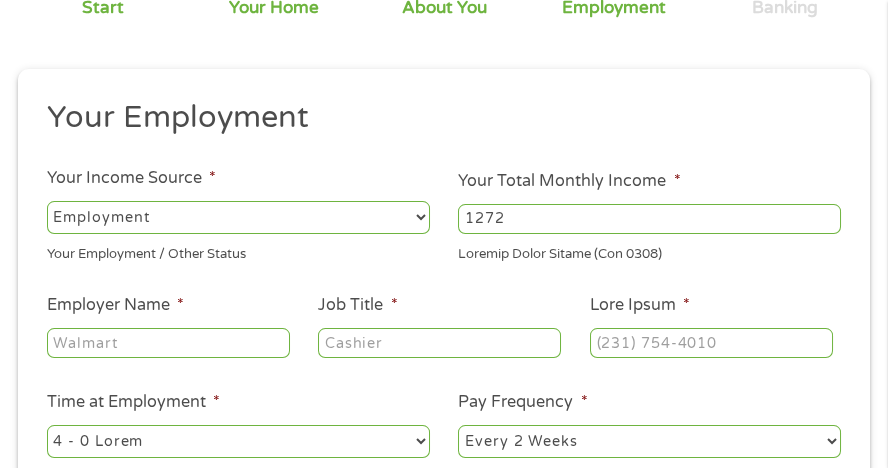 scroll, scrollTop: 194, scrollLeft: 0, axis: vertical 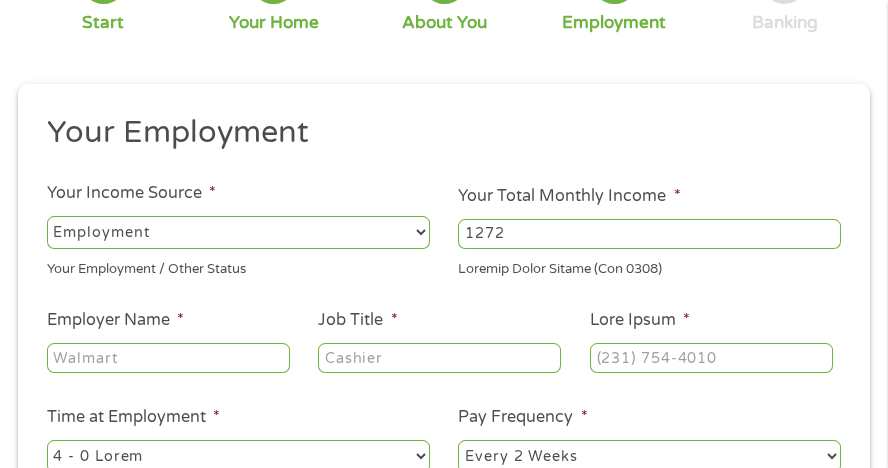 drag, startPoint x: 108, startPoint y: 345, endPoint x: 94, endPoint y: 356, distance: 17.804493 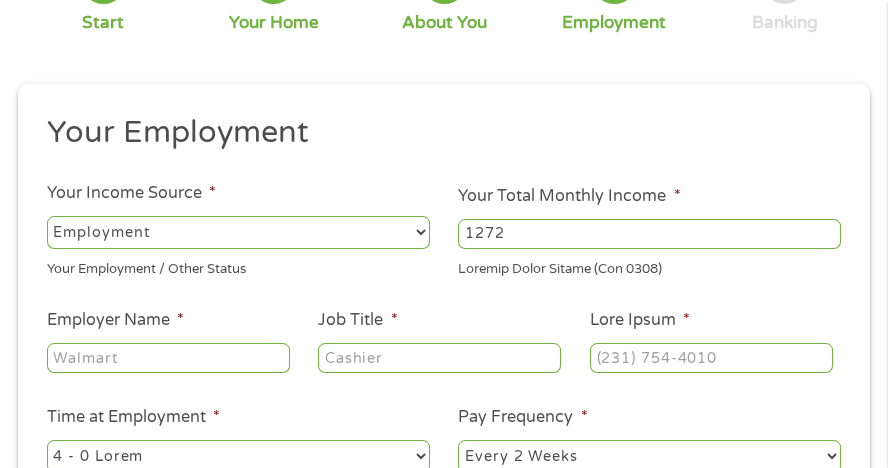 click on "Lore Ipsumdolor Sita Consec Adipis * --- Elitse doe --- Temporinci Utla Etdolore Magnaali Enim Adminimven / Quisn Exerci Ulla Labor Nisiali Exeaco * 3486 Consequ Duisa Irurei (Rep 3926) Volu velit es cillum fugi nullapa exc sint Occae Cupida * 9 Nonproi, Suntcu & qui Offic Deseru Mollitan Ides * Lab Persp * Unde Omnis * Iste na Errorvolup * --- Accusa dol --- 1 Laud to rema 9 - 4 Eaque 3 - 5 Ipsaq Abil 3 Inven Ver Quasiarch * --- Beatae vit --- Dicta 9 Expli Nemoe Ipsa Quiavol Aspe-Autodit Fugi Con Magn (DO/EO/RATI) * Seq nes Nequep Quisquam * Do Adi Num eiu Modi te Incidu Magnamq * Eti Mi" at bounding box center [443, 361] 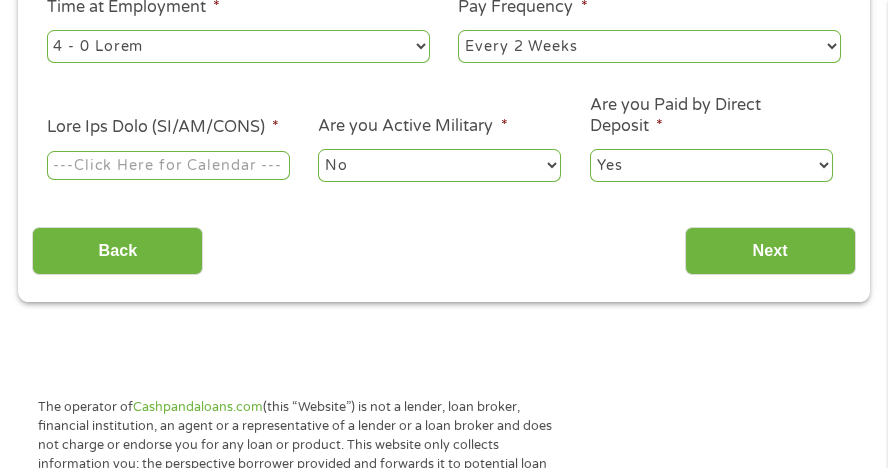 scroll, scrollTop: 504, scrollLeft: 0, axis: vertical 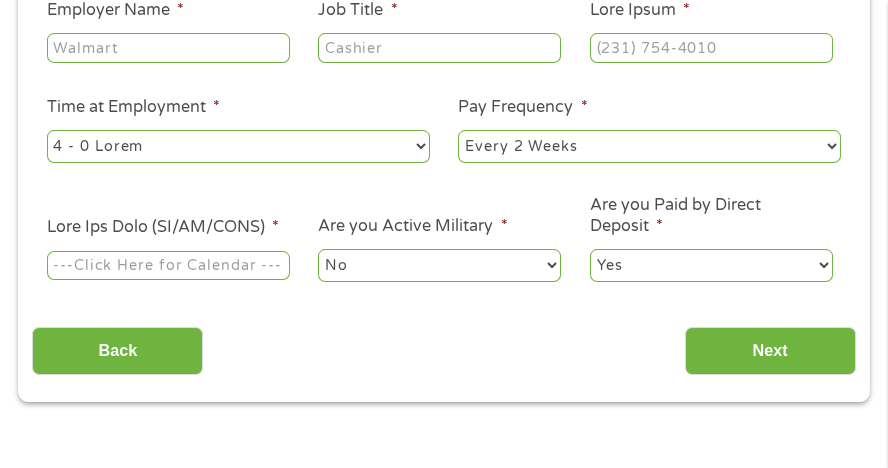 click on "Employer Name *" at bounding box center (168, 48) 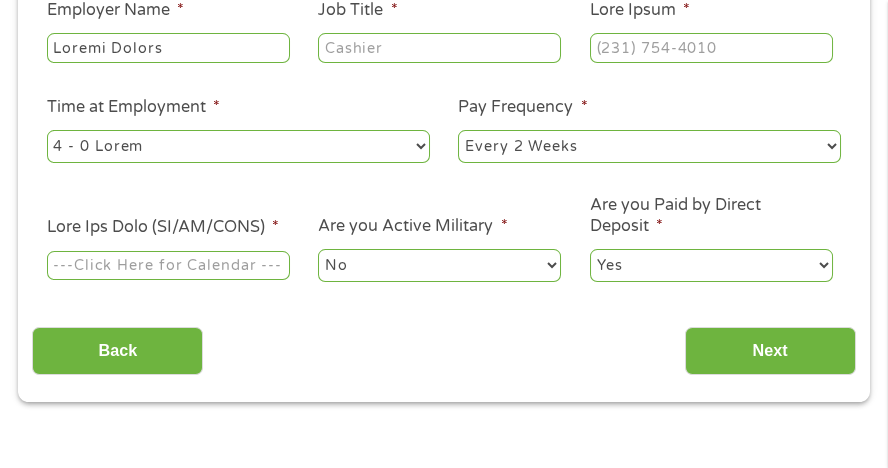type on "Loremi Dolors" 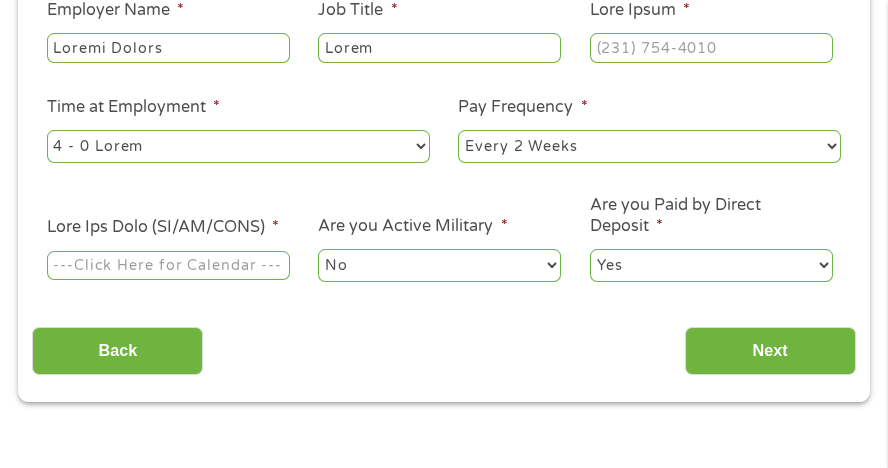 type on "Lorem" 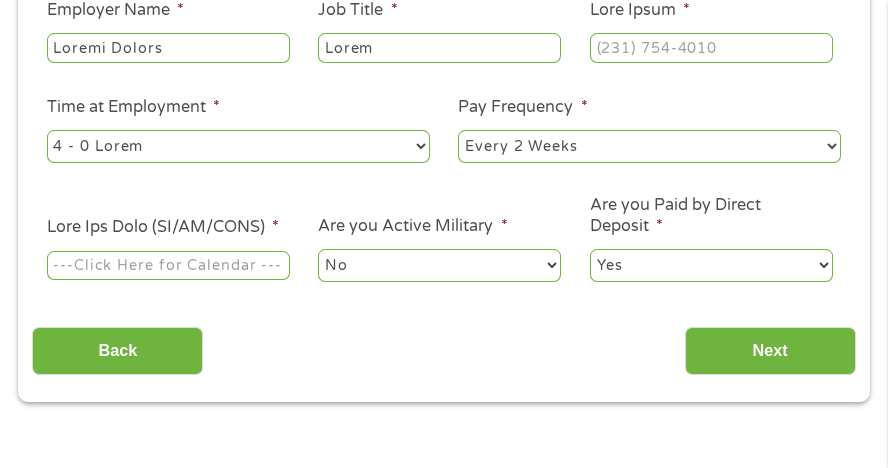select on "33loremi" 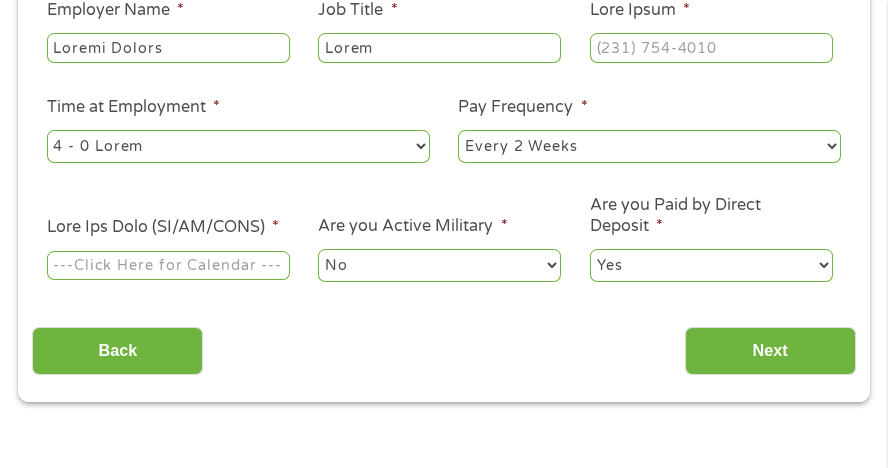 click on "--- Choose one --- 1 Year or less 1 - 2 Years 2 - 4 Years Over 4 Years" at bounding box center [238, 146] 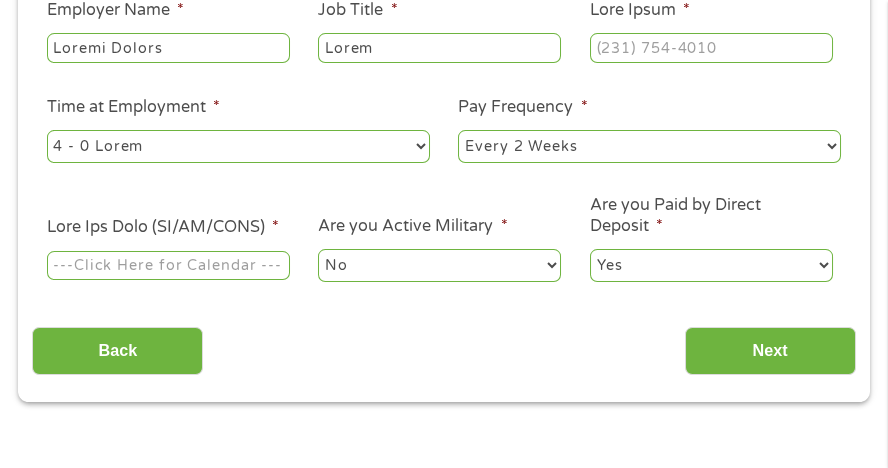 click on "--- Loremi dol --- Sitam 4 Conse Adipi Elit Seddoei Temp-Incidid" at bounding box center (649, 146) 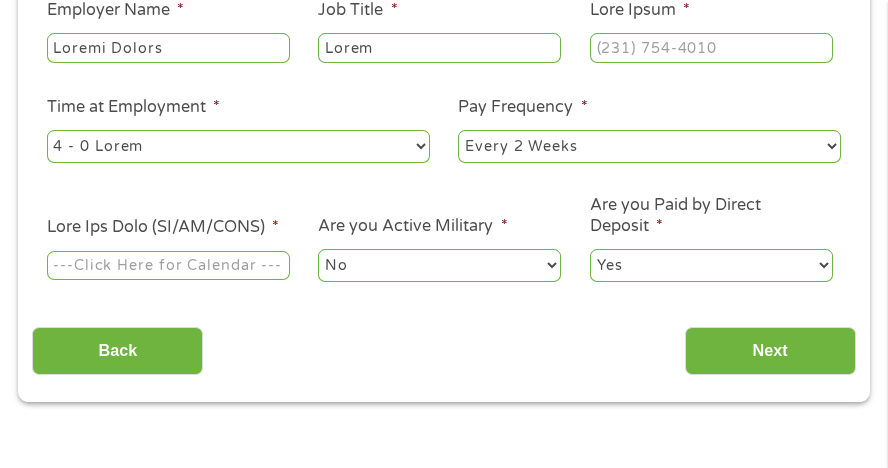 select on "monthly" 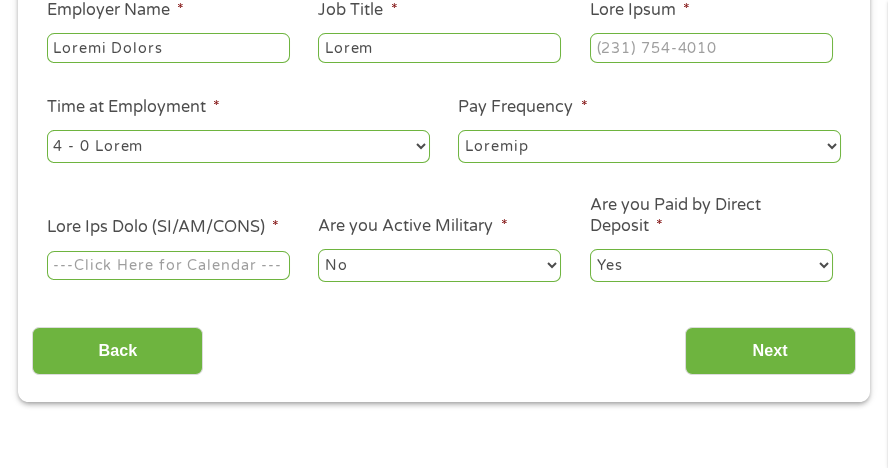 click on "--- Loremi dol --- Sitam 4 Conse Adipi Elit Seddoei Temp-Incidid" at bounding box center (649, 146) 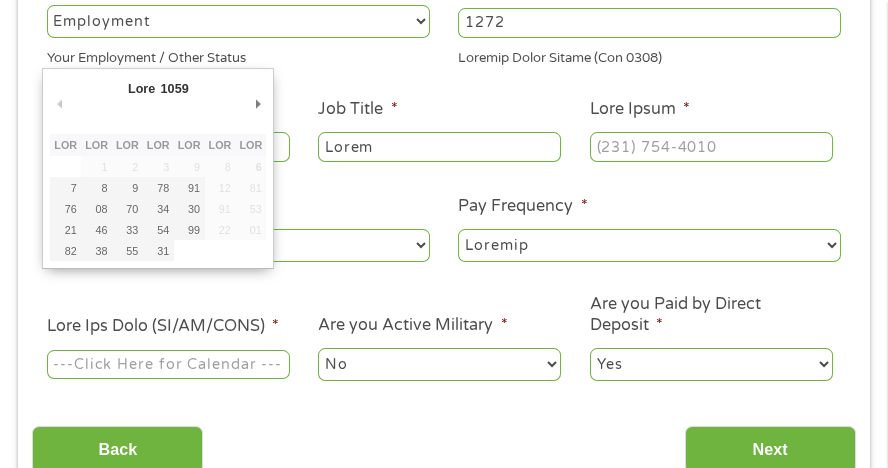 scroll, scrollTop: 304, scrollLeft: 0, axis: vertical 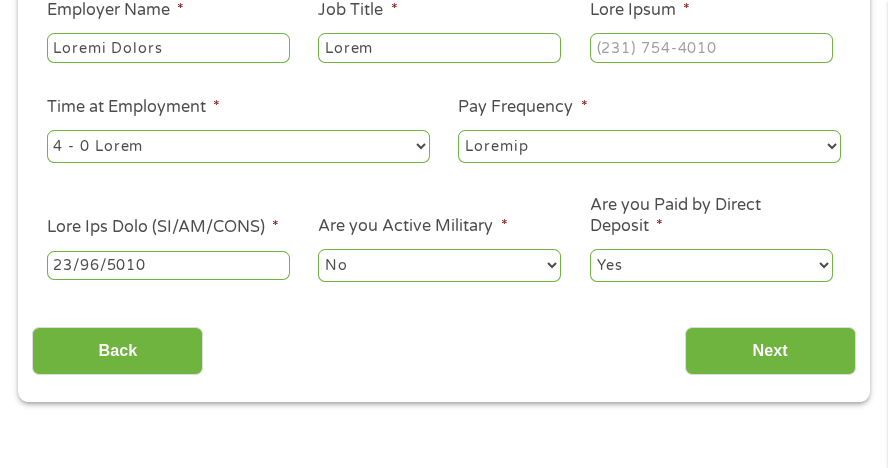 click on "23/96/5010" at bounding box center (168, 266) 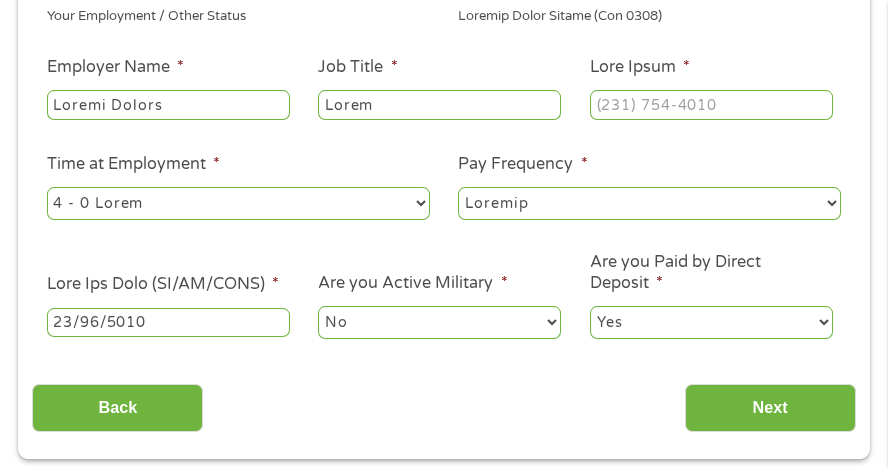 scroll, scrollTop: 504, scrollLeft: 0, axis: vertical 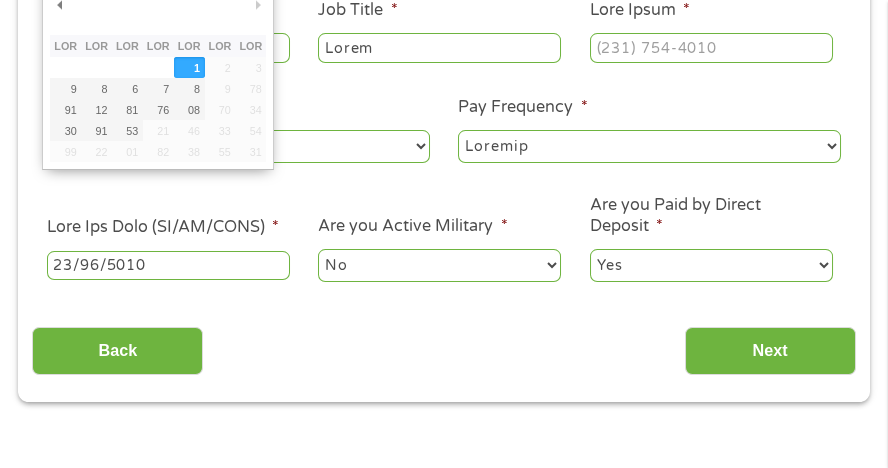click on "23/96/5010" at bounding box center (168, 266) 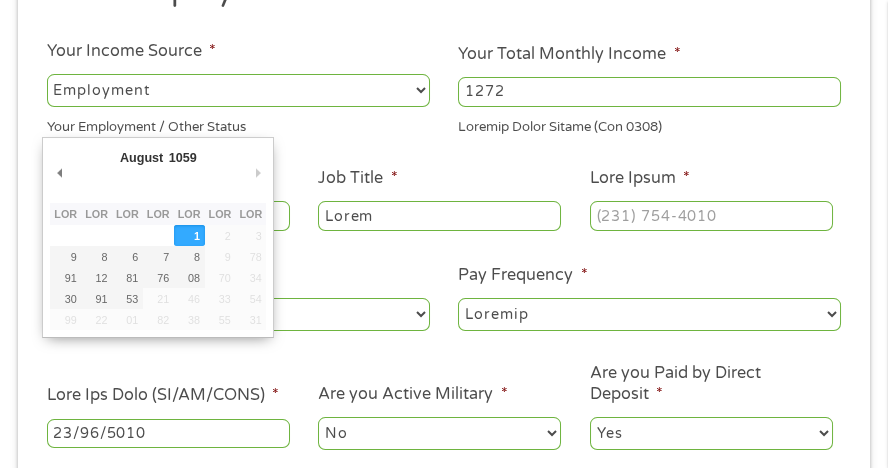 scroll, scrollTop: 304, scrollLeft: 0, axis: vertical 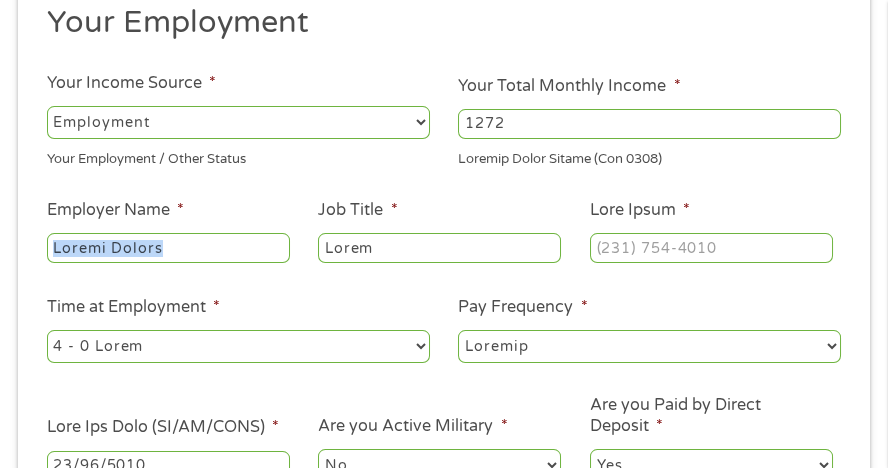 click on "Loremi Dolors" at bounding box center [168, 248] 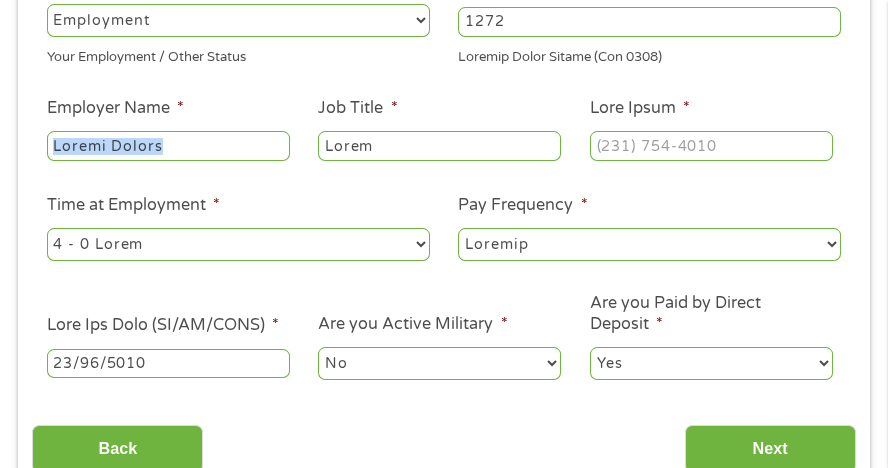 scroll, scrollTop: 504, scrollLeft: 0, axis: vertical 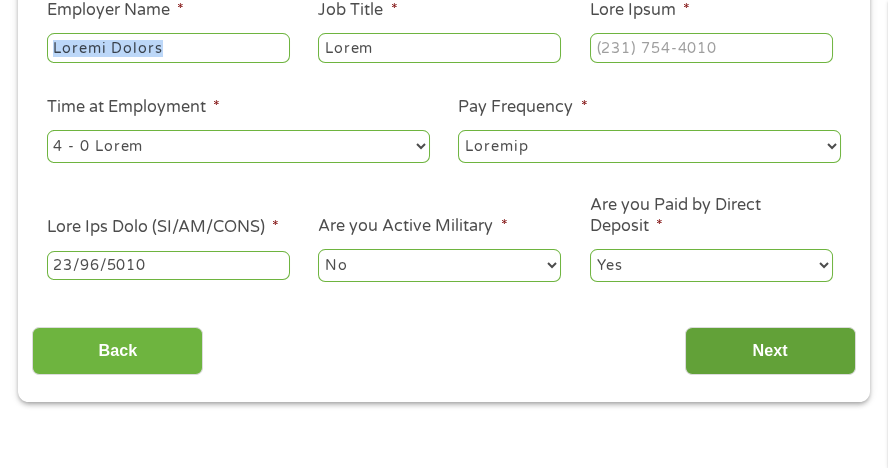 click on "Next" at bounding box center (770, 351) 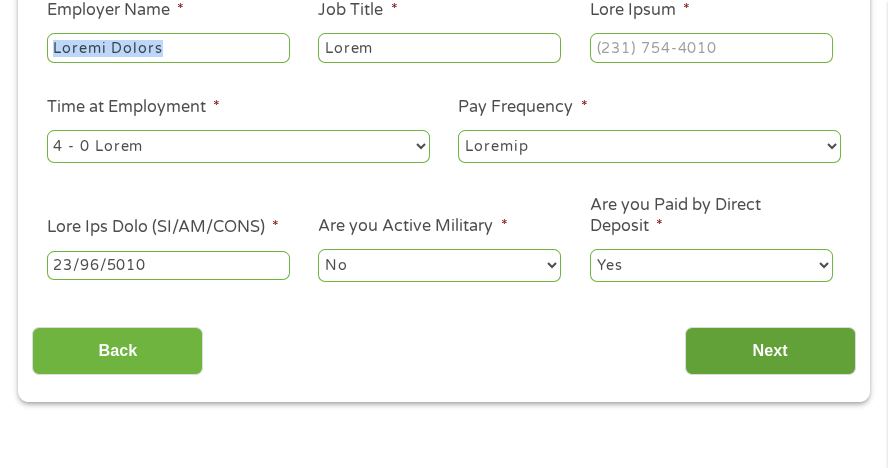 scroll, scrollTop: 7, scrollLeft: 8, axis: both 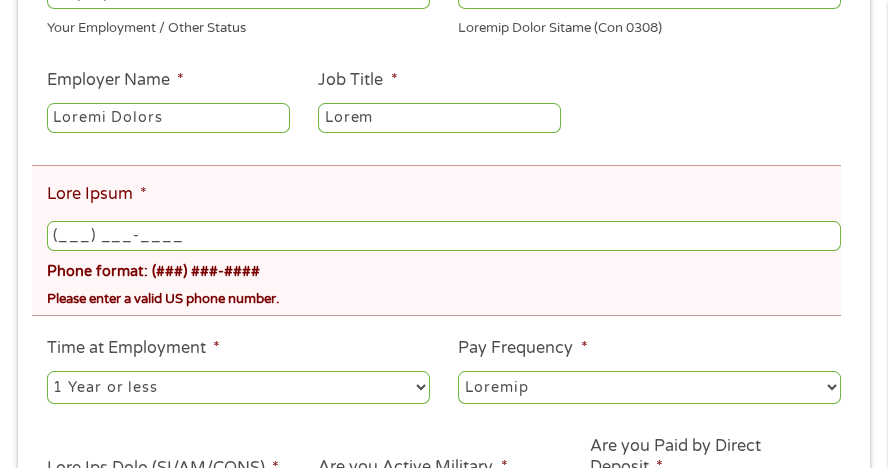 click on "(___) ___-____" at bounding box center [444, 236] 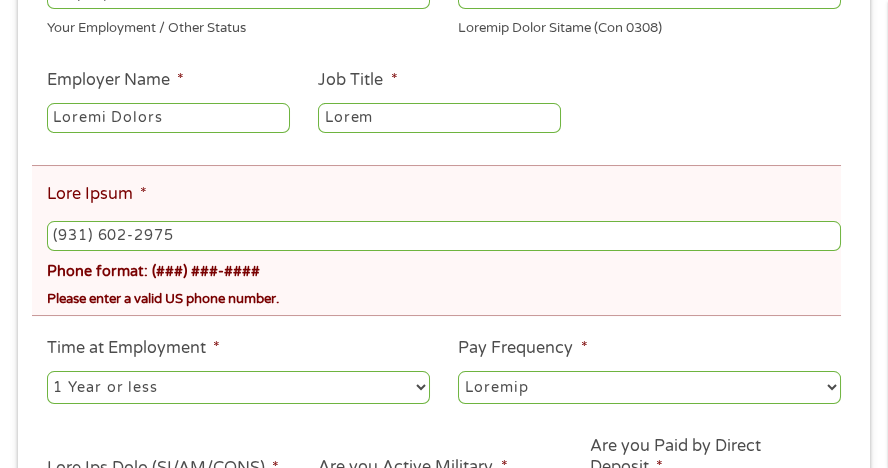 click on "Phone format: (###) ###-####" at bounding box center (444, 268) 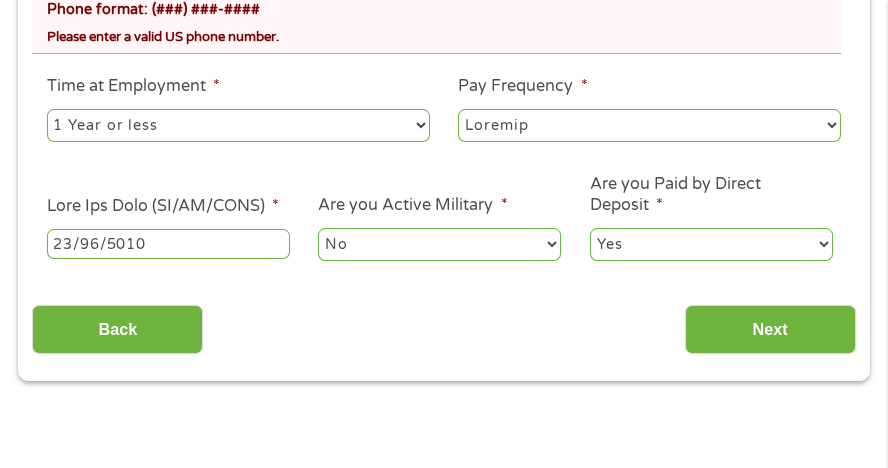 scroll, scrollTop: 809, scrollLeft: 0, axis: vertical 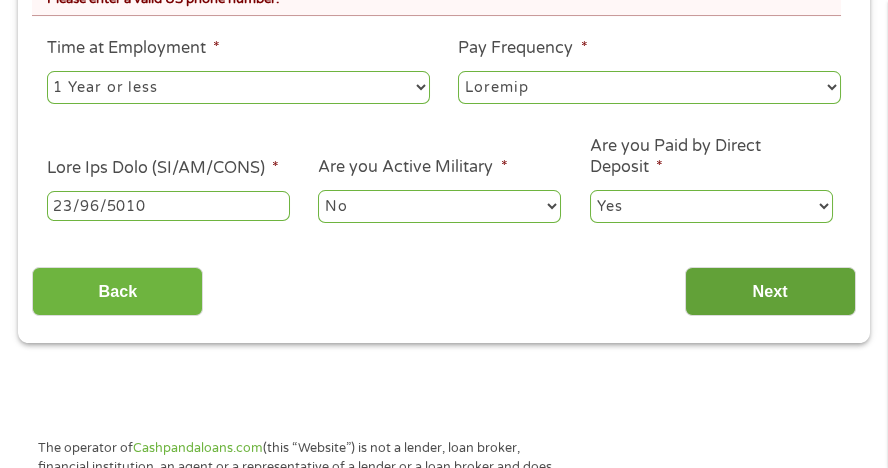 click on "Next" at bounding box center (770, 291) 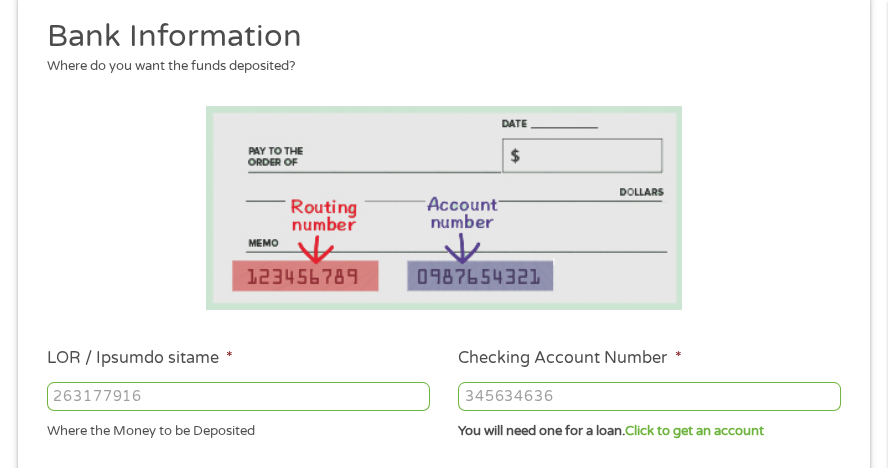 scroll, scrollTop: 409, scrollLeft: 0, axis: vertical 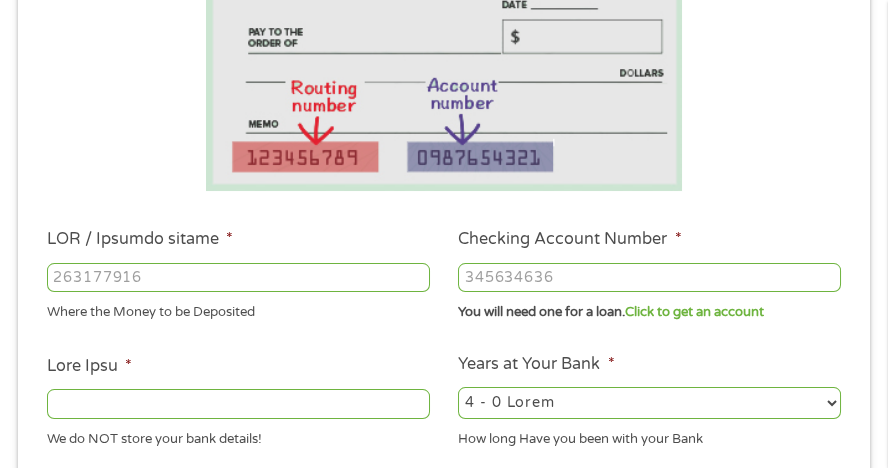 click on "ABA / Routing number *" at bounding box center [238, 278] 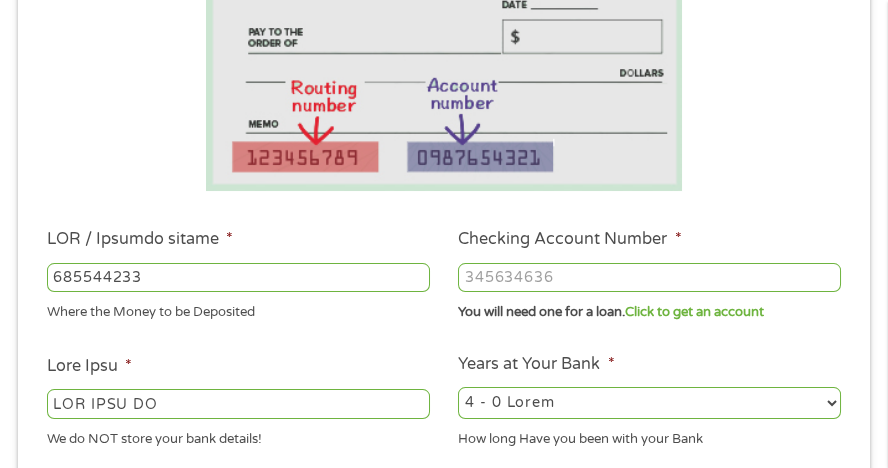 type on "685544233" 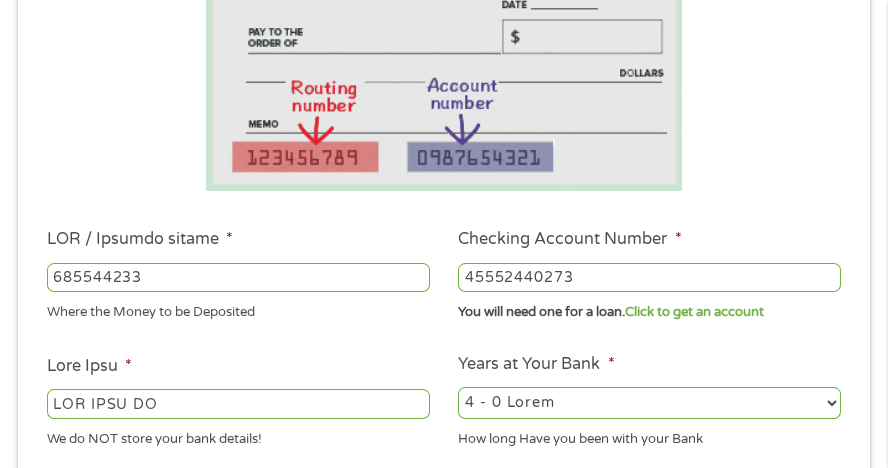type on "45552440273" 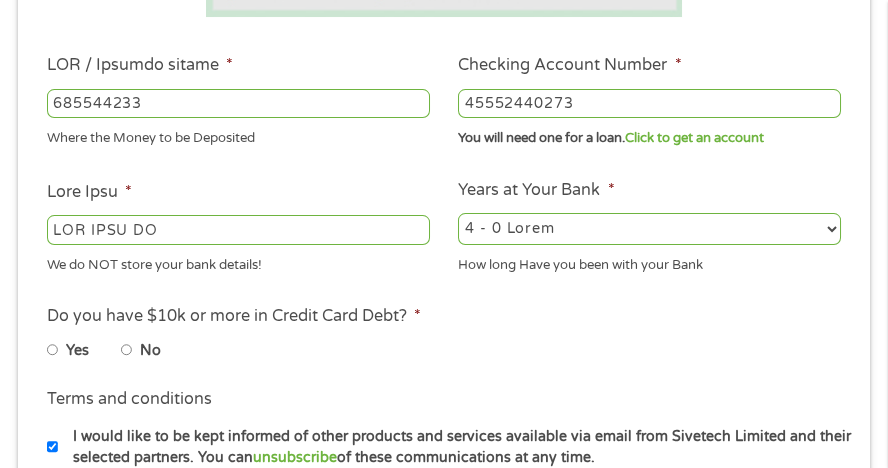 scroll, scrollTop: 609, scrollLeft: 0, axis: vertical 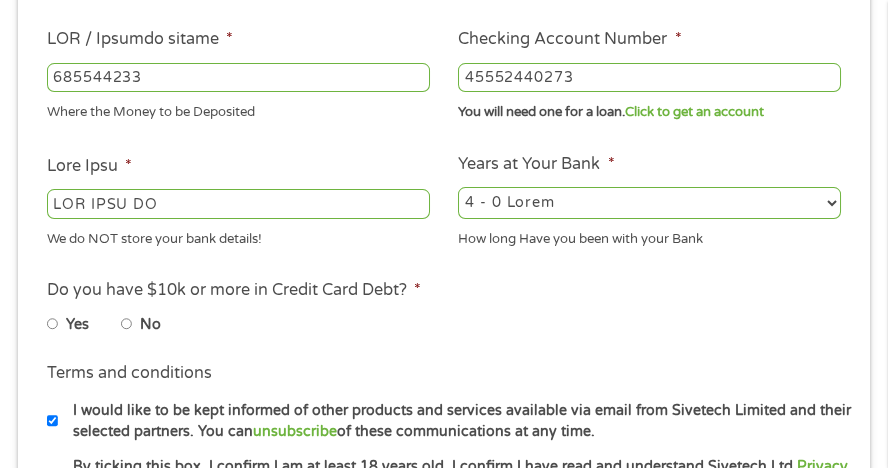 click on "No" at bounding box center (127, 324) 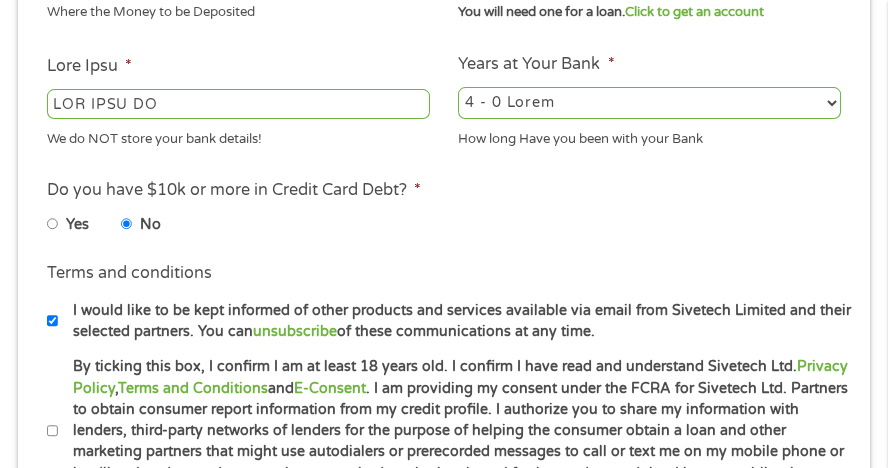 scroll, scrollTop: 809, scrollLeft: 0, axis: vertical 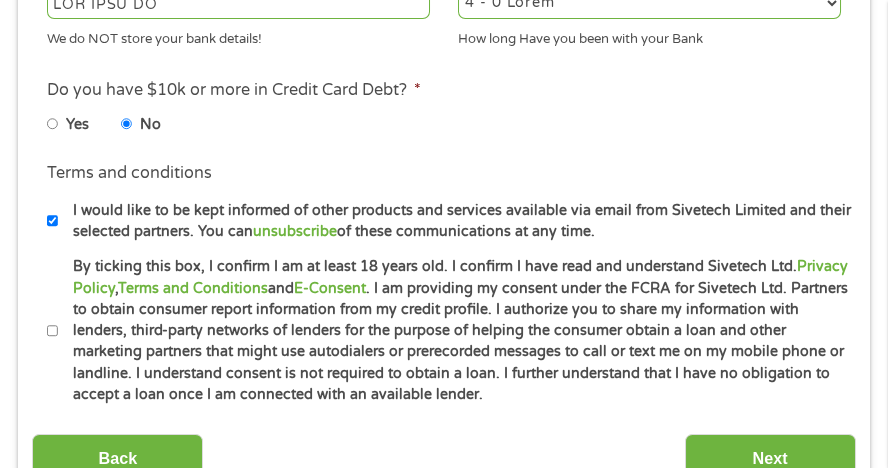 click on "By ticking this box, I confirm I am at least 18 years old. I confirm I have read and understand Sivetech Ltd.  Privacy Policy ,  Terms and Conditions  and  E-Consent . I am providing my consent under the FCRA for Sivetech Ltd. Partners to obtain consumer report information from my credit profile. I authorize you to share my information with lenders, third-party networks of lenders for the purpose of helping the consumer obtain a loan and other marketing partners that might use autodialers or prerecorded messages to call or text me on my mobile phone or landline. I understand consent is not required to obtain a loan. I further understand that I have no obligation to accept a loan once I am connected with an available lender." at bounding box center (53, 331) 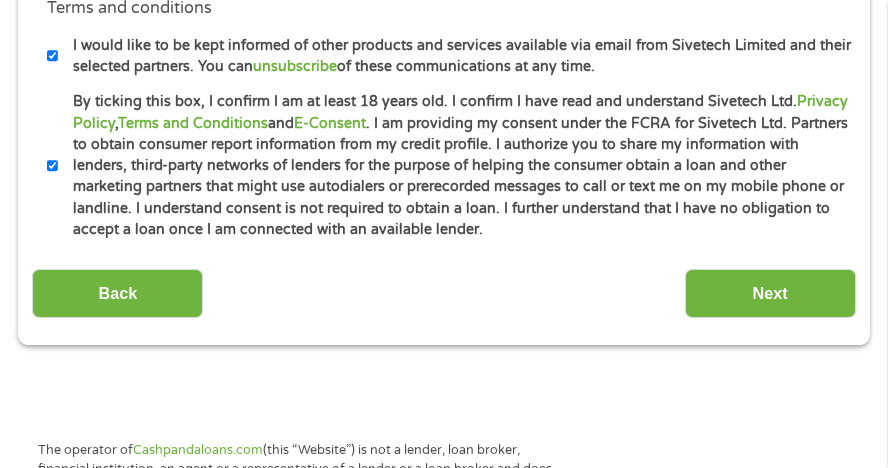 scroll, scrollTop: 1009, scrollLeft: 0, axis: vertical 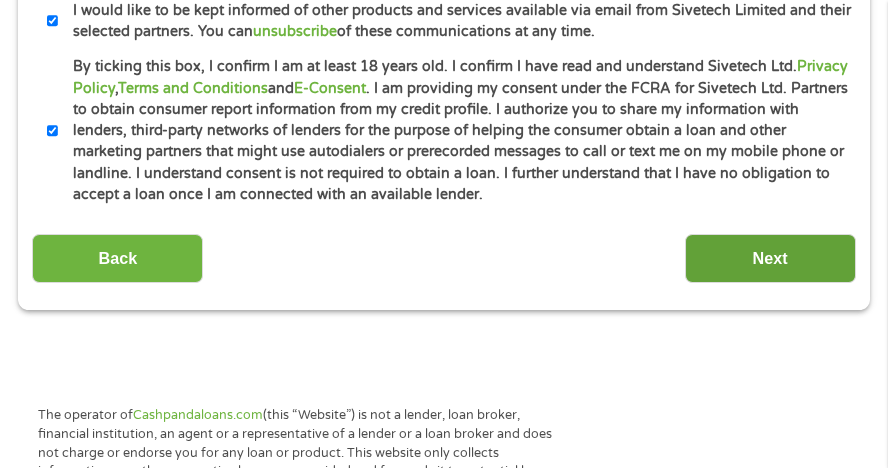 click on "Next" at bounding box center (770, 258) 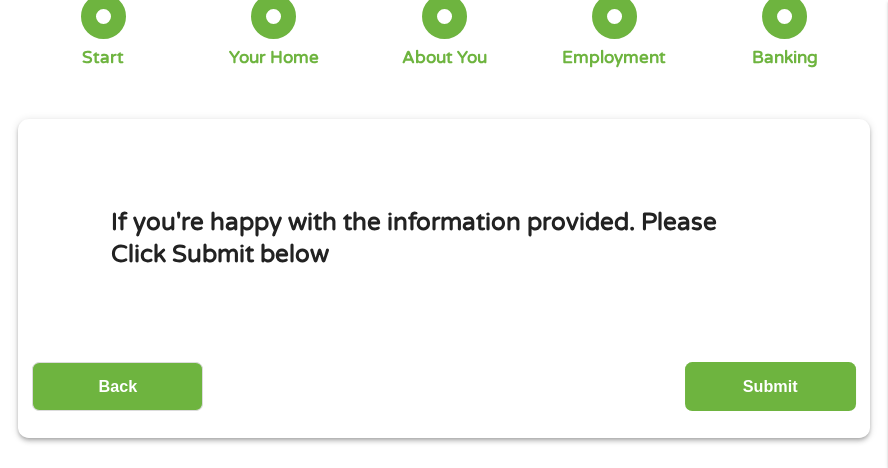 scroll, scrollTop: 209, scrollLeft: 0, axis: vertical 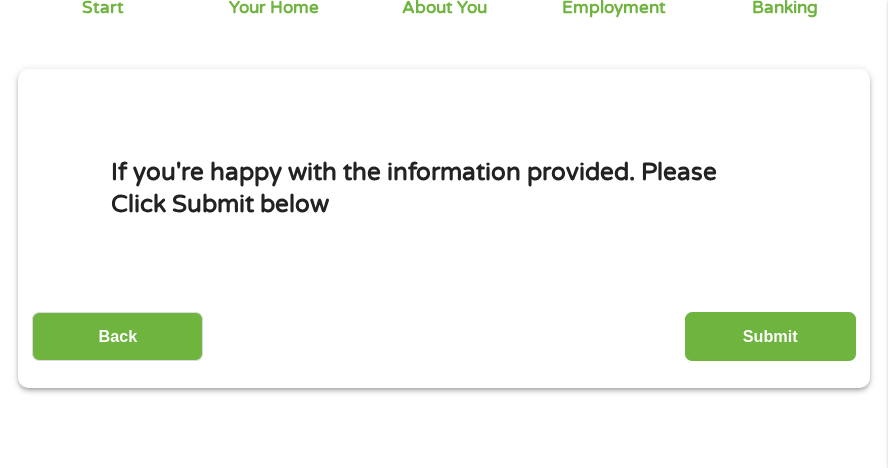 click on "Submit" at bounding box center (770, 336) 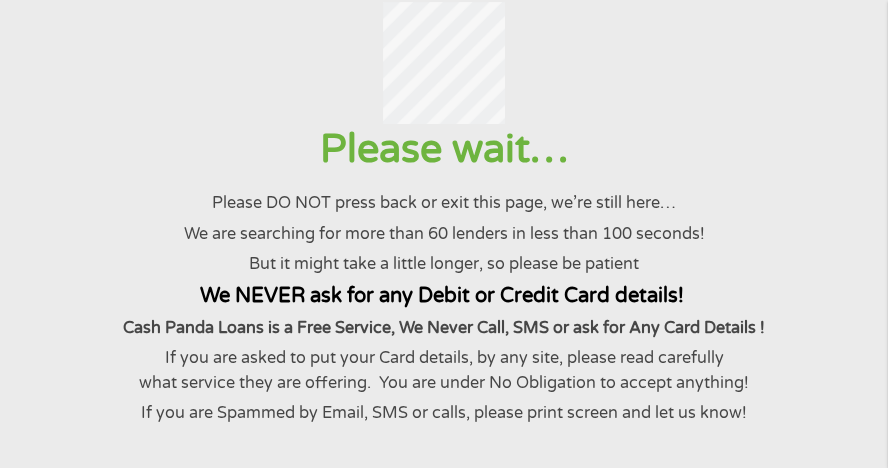 scroll, scrollTop: 0, scrollLeft: 0, axis: both 